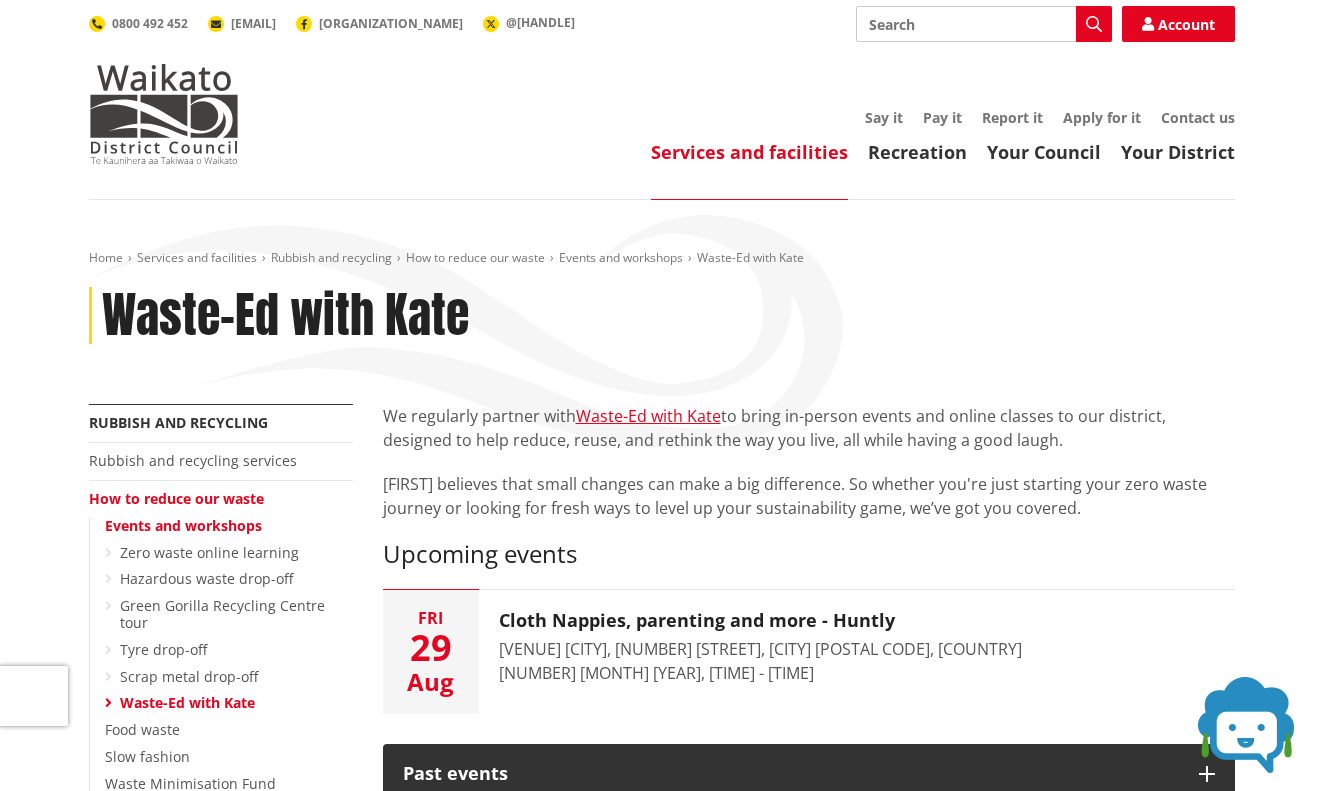 scroll, scrollTop: 0, scrollLeft: 0, axis: both 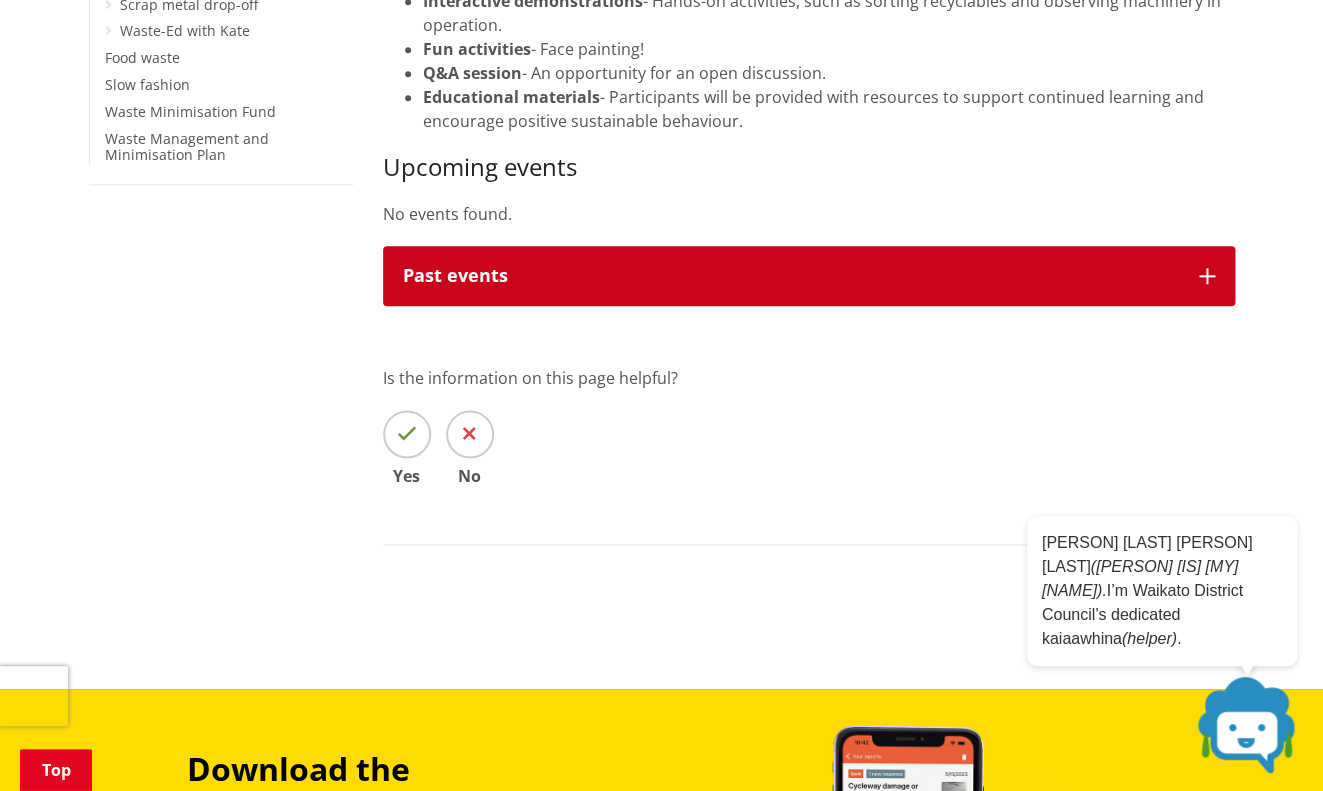 click on "Past events" at bounding box center [791, 276] 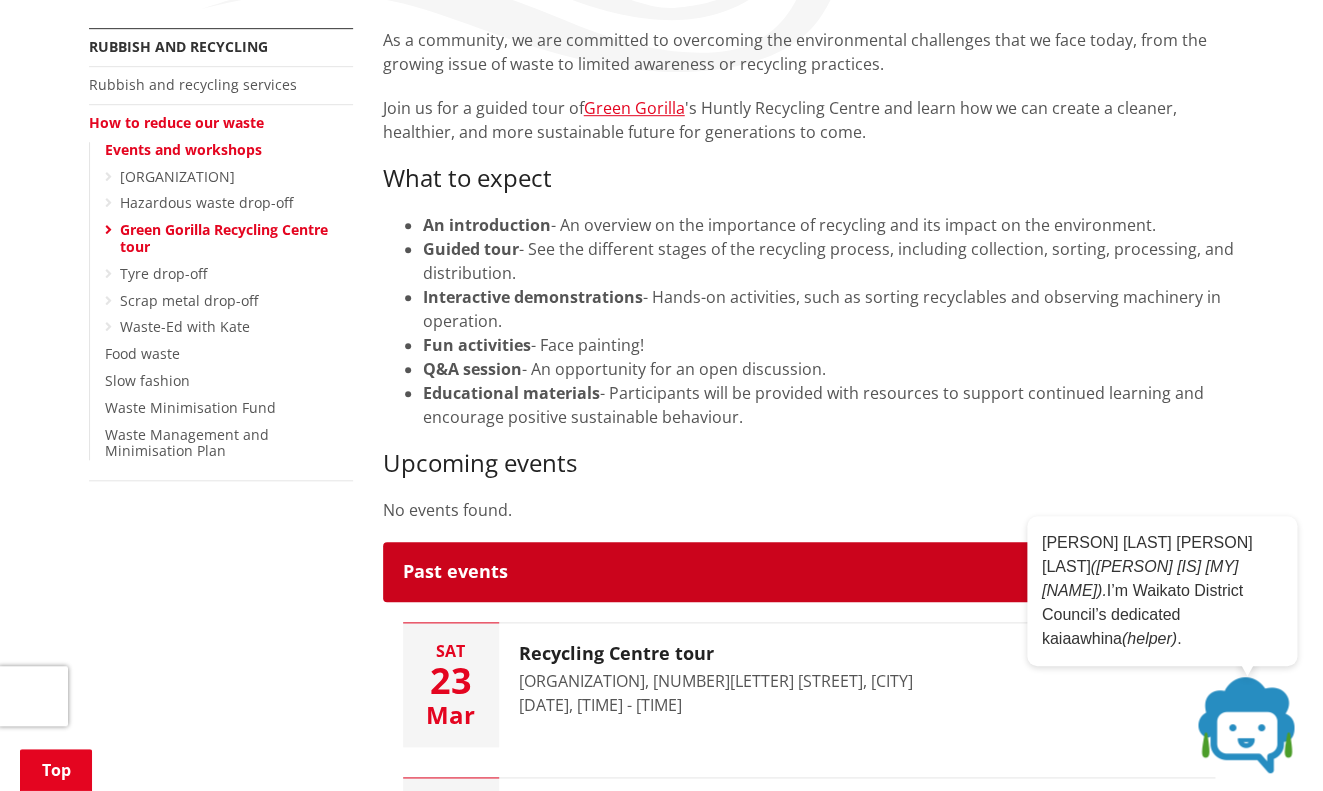 scroll, scrollTop: 372, scrollLeft: 0, axis: vertical 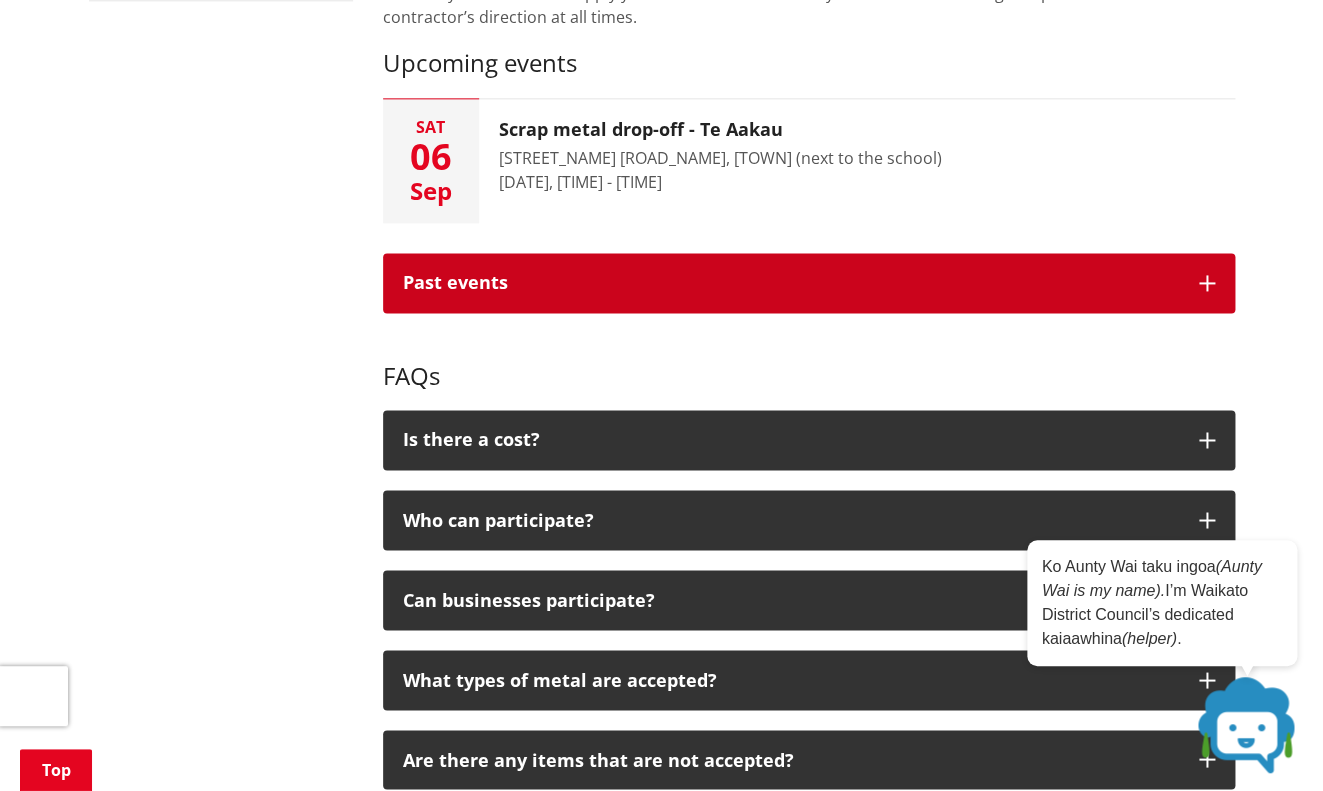 click on "Past events" at bounding box center [791, 283] 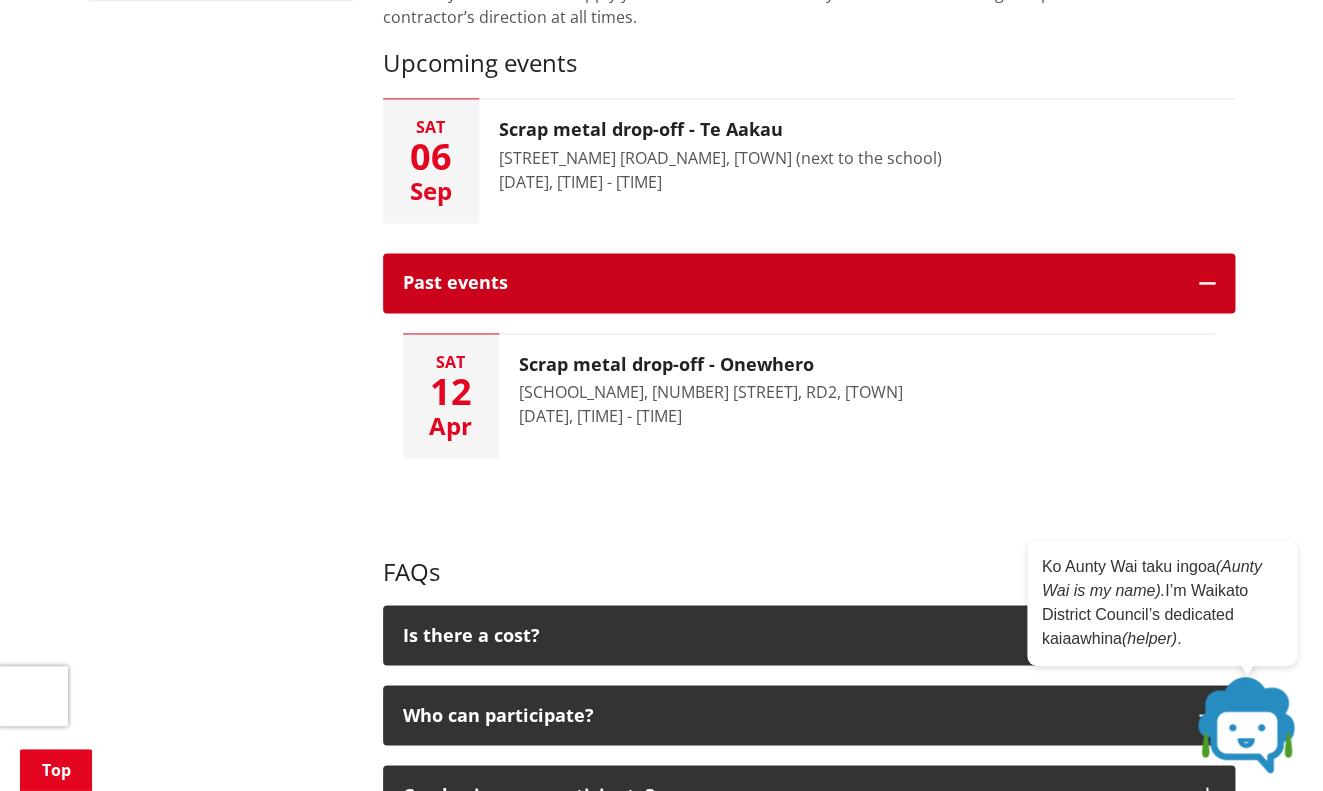 click on "Past events" at bounding box center [791, 283] 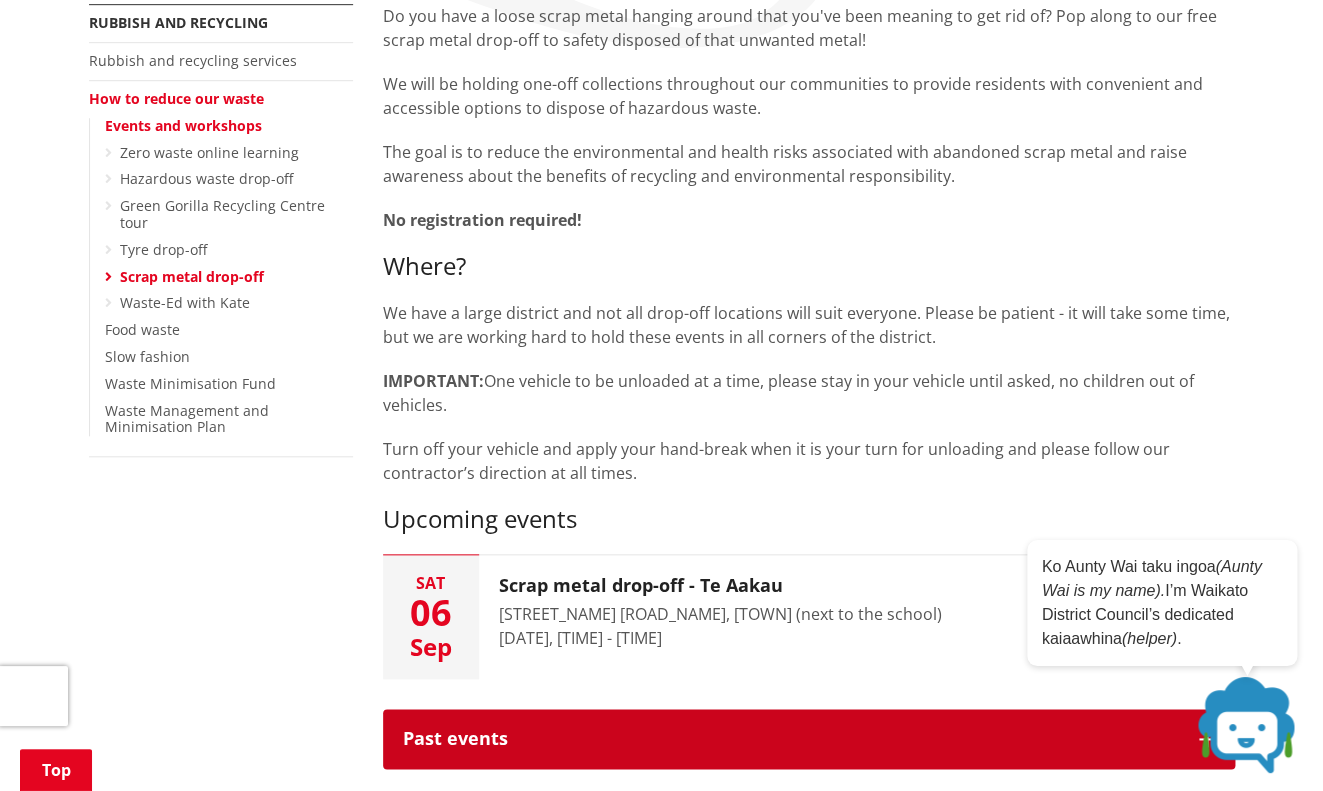 scroll, scrollTop: 326, scrollLeft: 0, axis: vertical 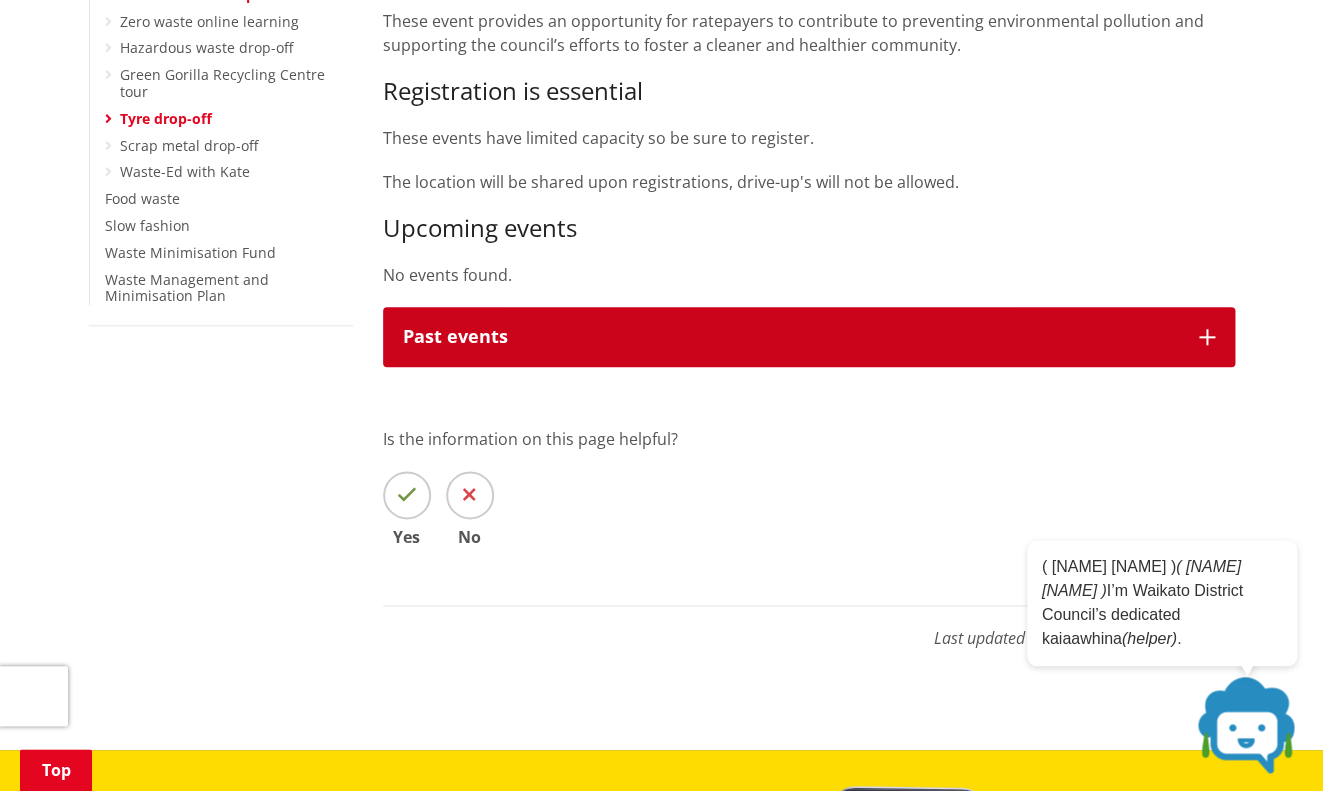 click on "Past events" at bounding box center [791, 337] 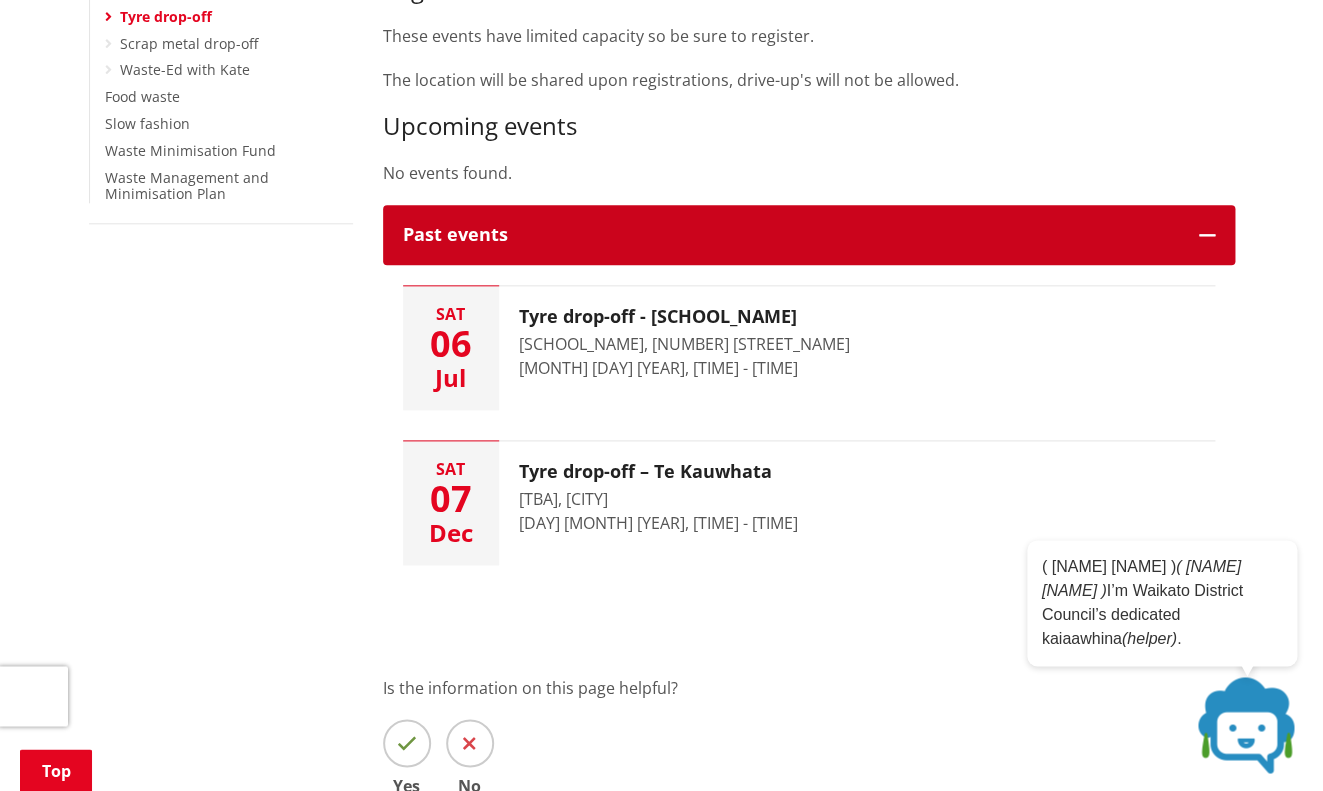 scroll, scrollTop: 524, scrollLeft: 0, axis: vertical 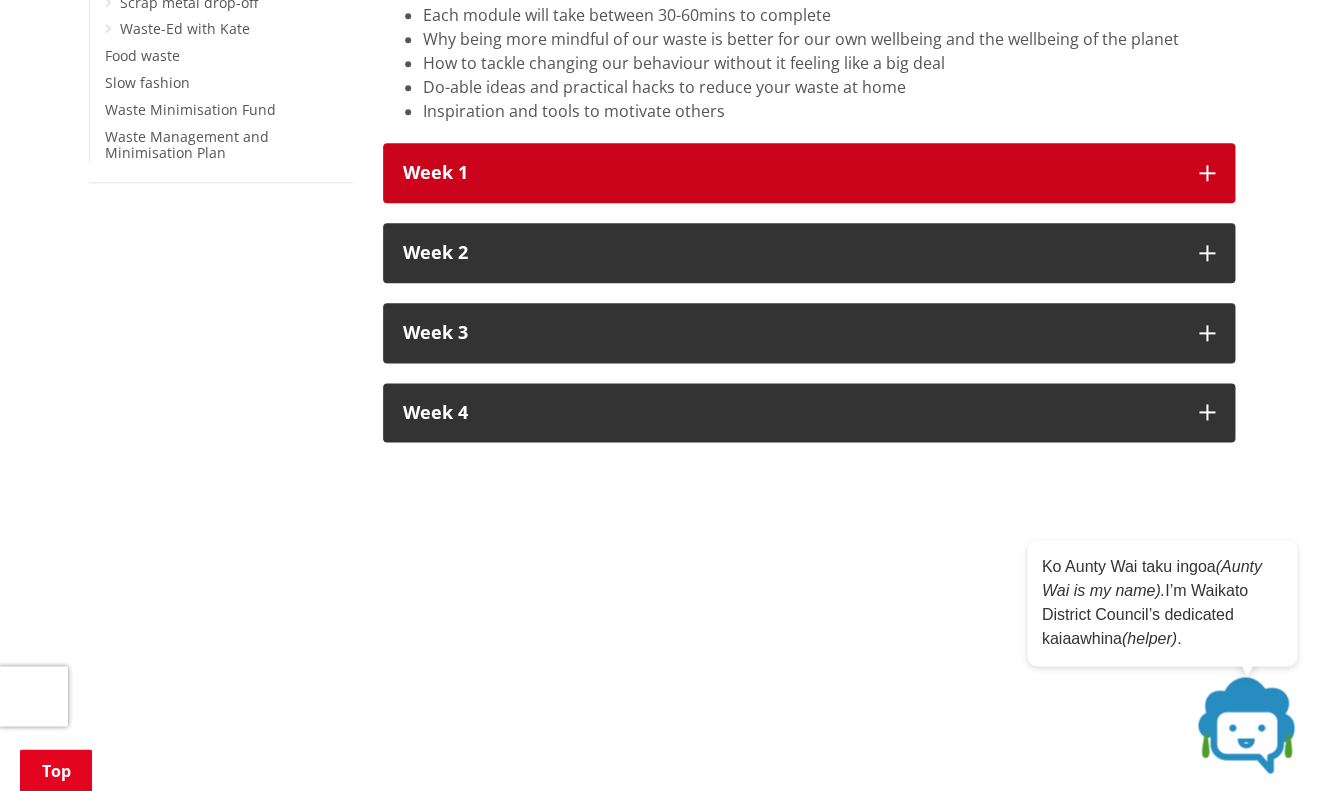click on "Week 1" at bounding box center [809, 173] 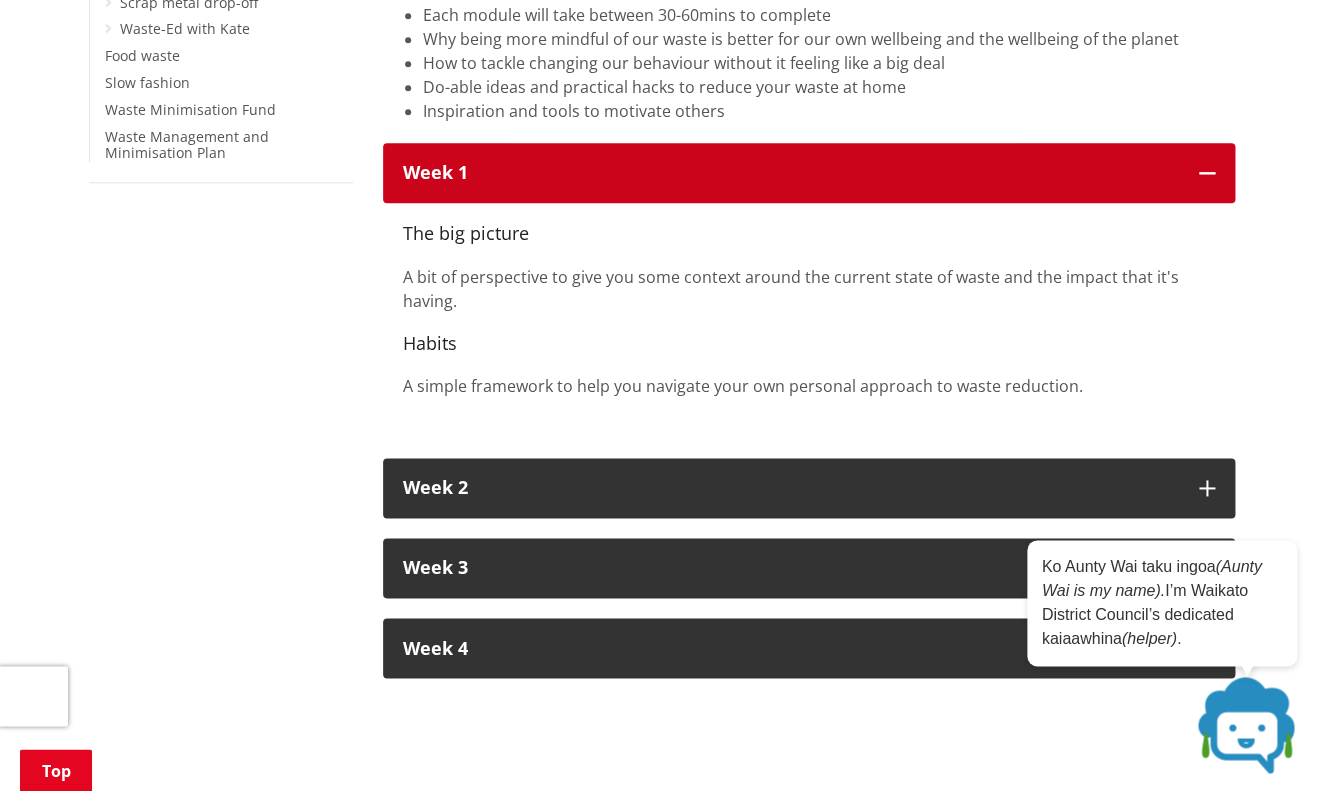 click on "Week 1" at bounding box center [809, 173] 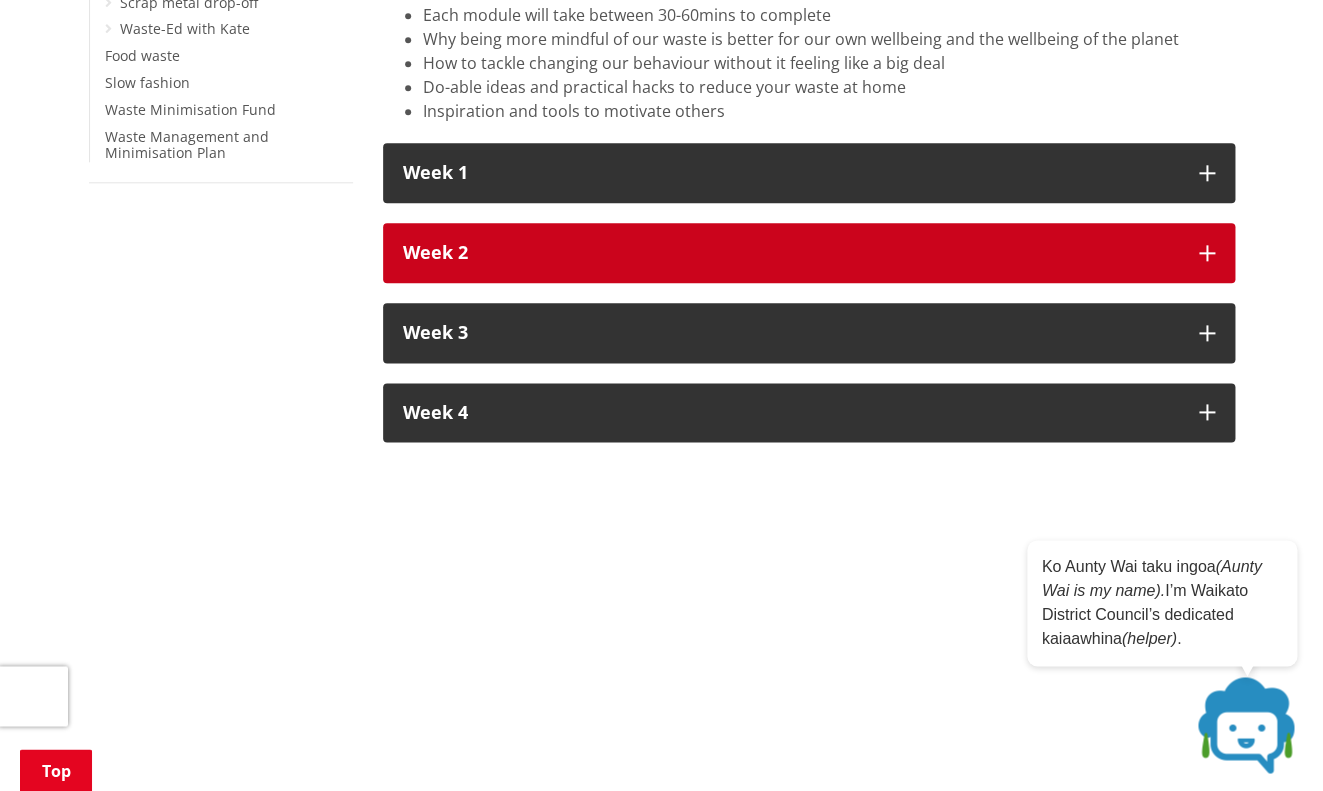 click on "Week 2" at bounding box center (809, 253) 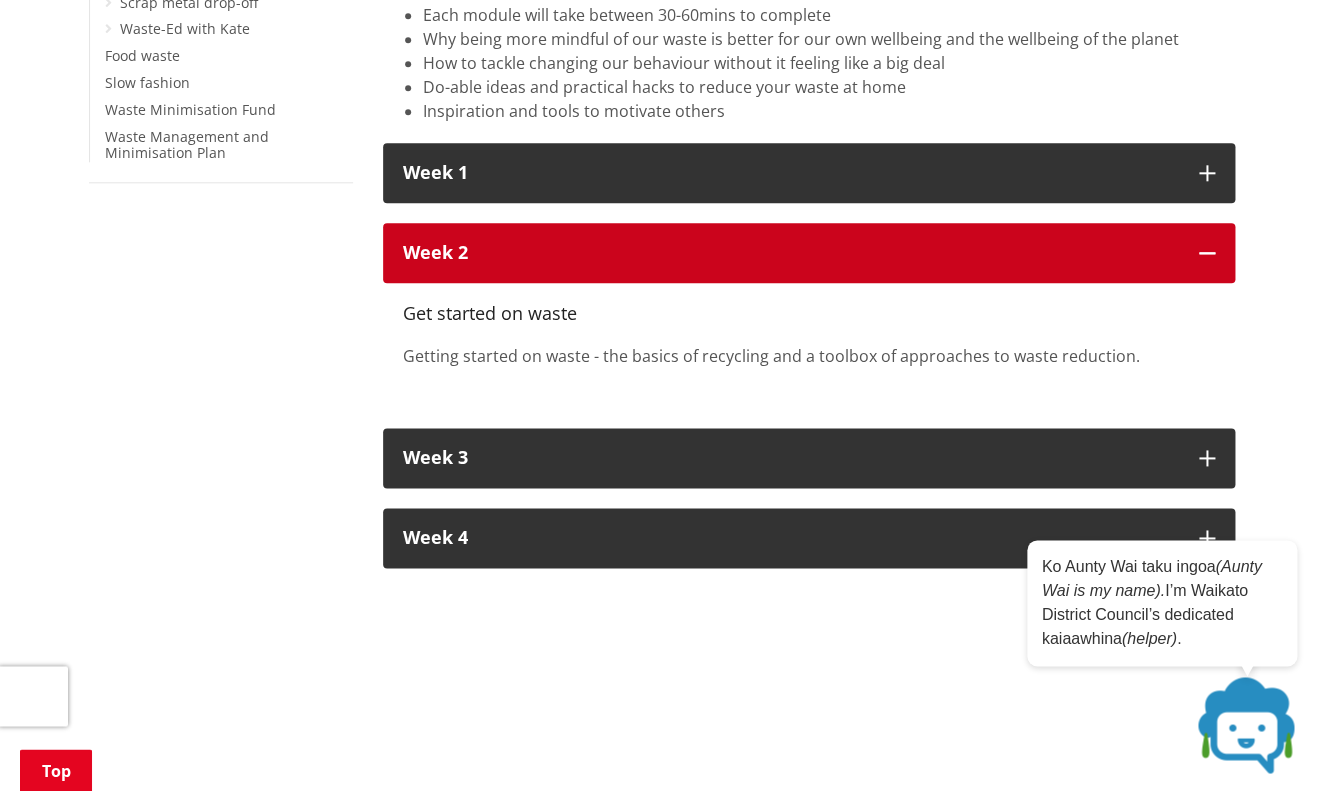 click on "Week 2" at bounding box center (809, 253) 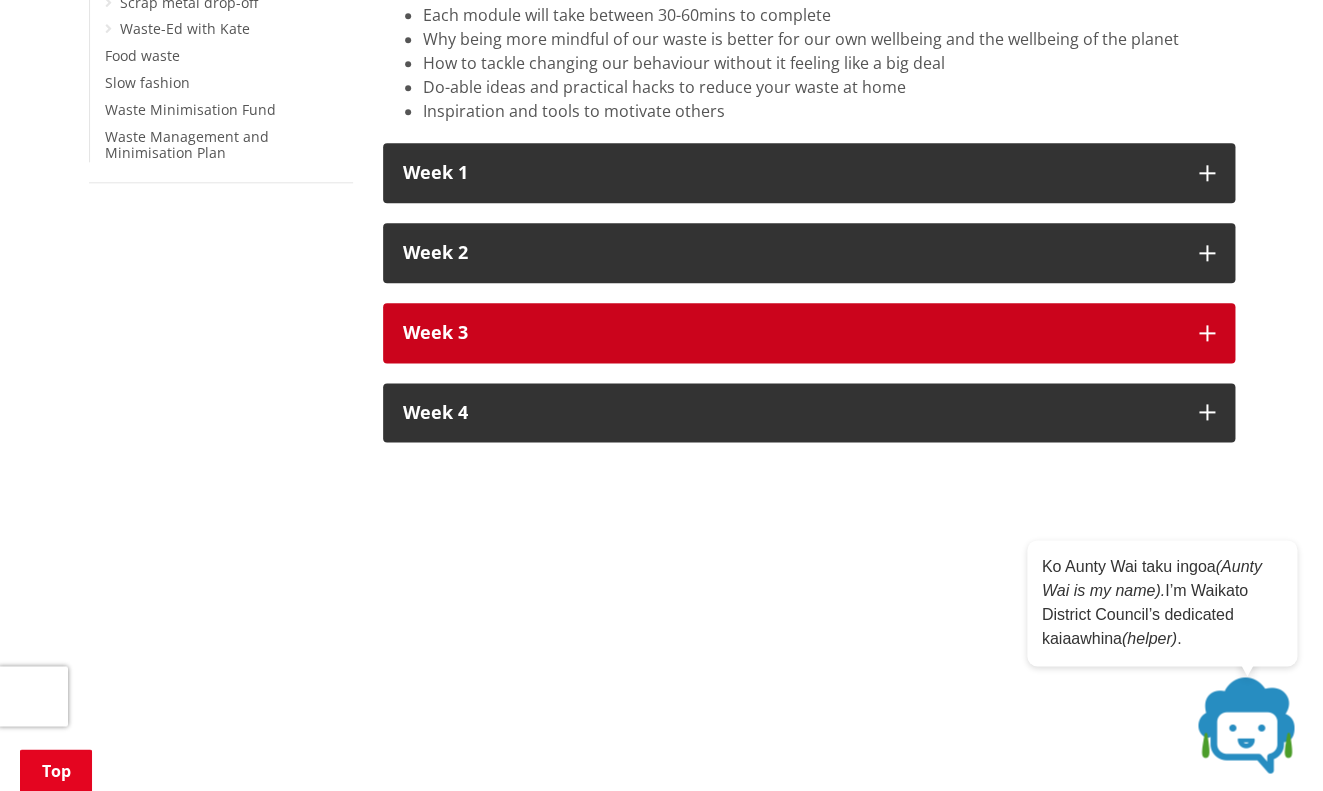 click on "Week 3" at bounding box center [791, 333] 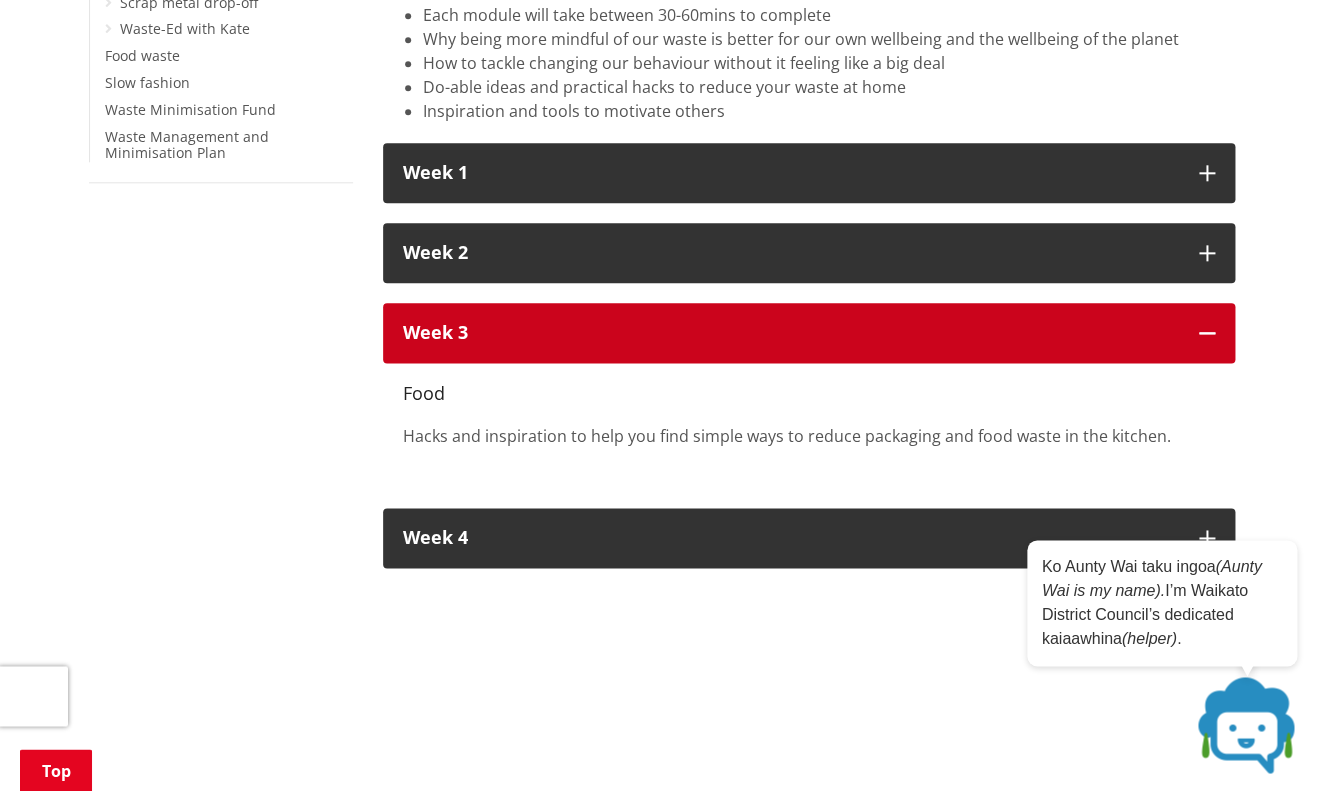 click on "Week 3" at bounding box center [791, 333] 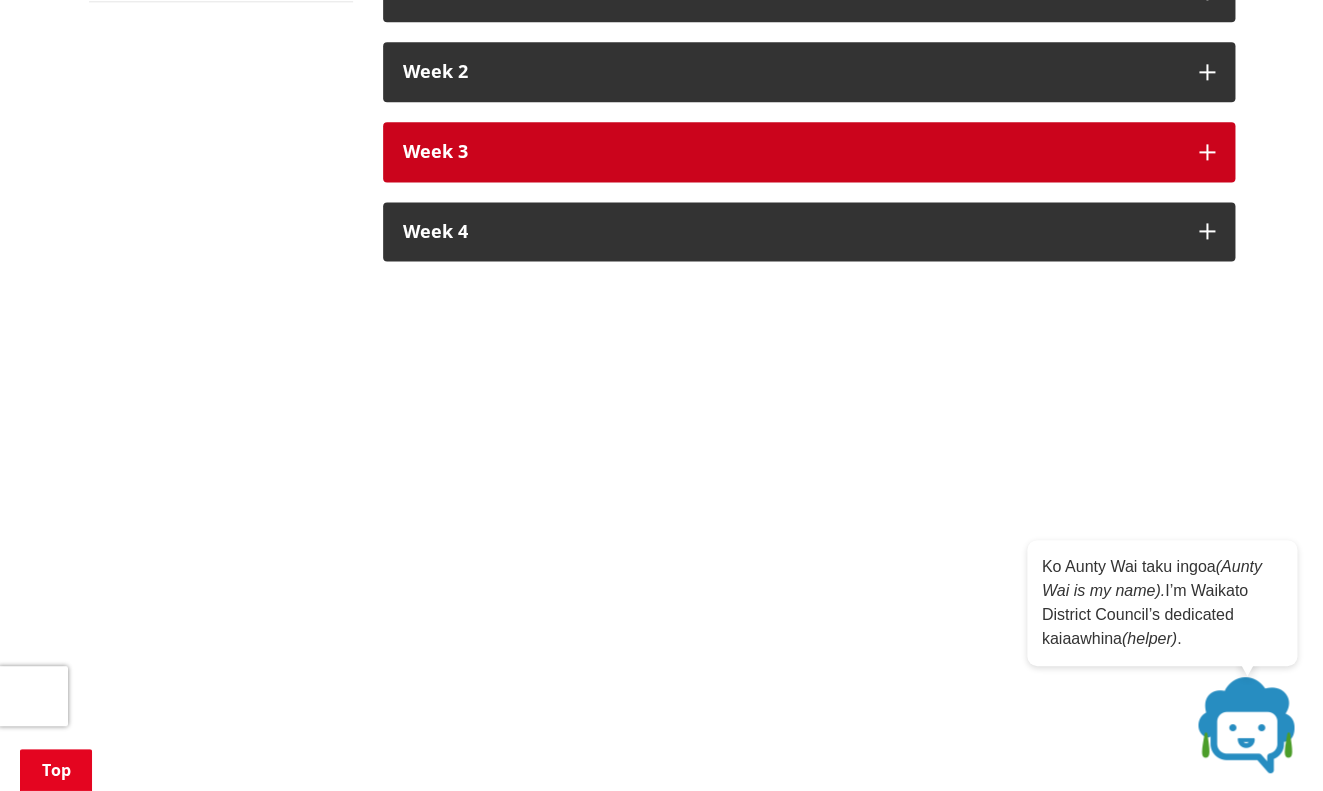 scroll, scrollTop: 860, scrollLeft: 0, axis: vertical 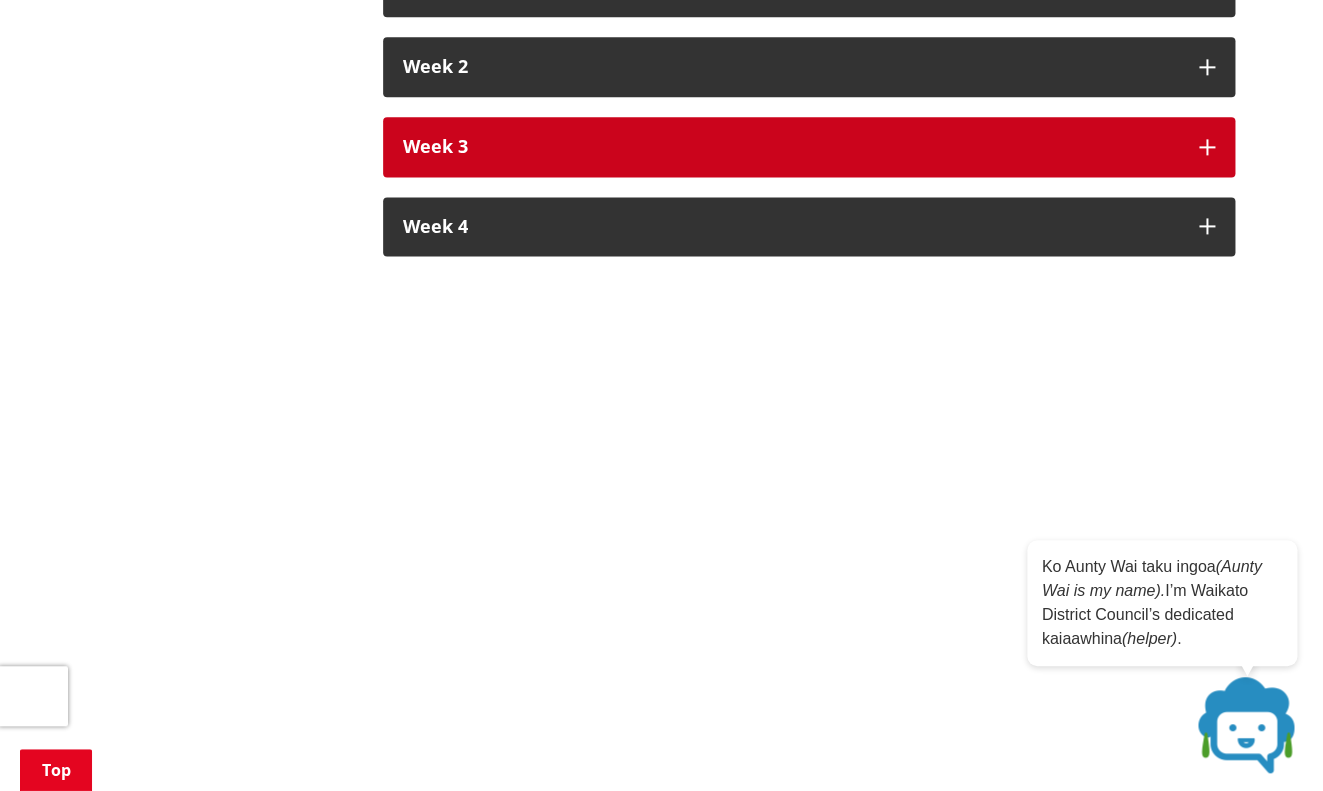 click on "Week 3" at bounding box center [791, 147] 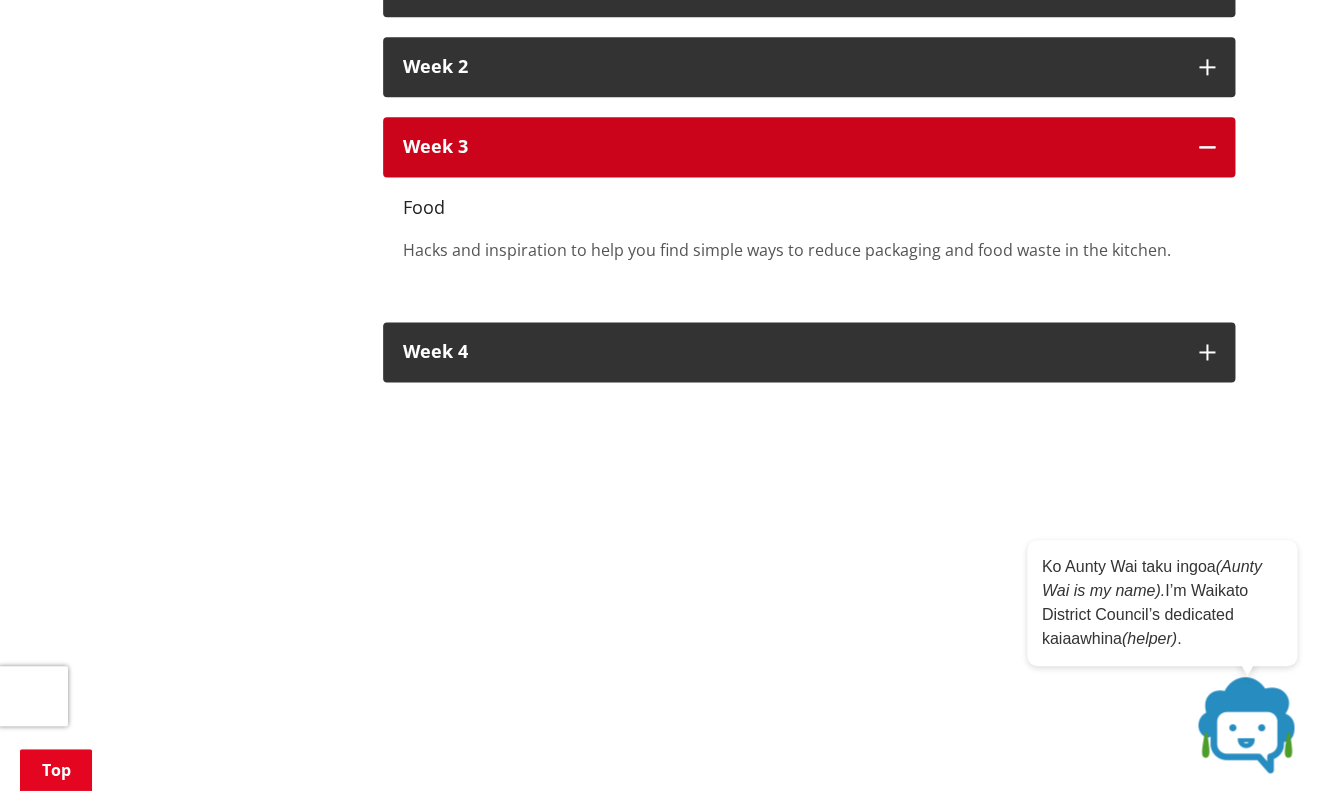 click on "Week 3" at bounding box center [791, 147] 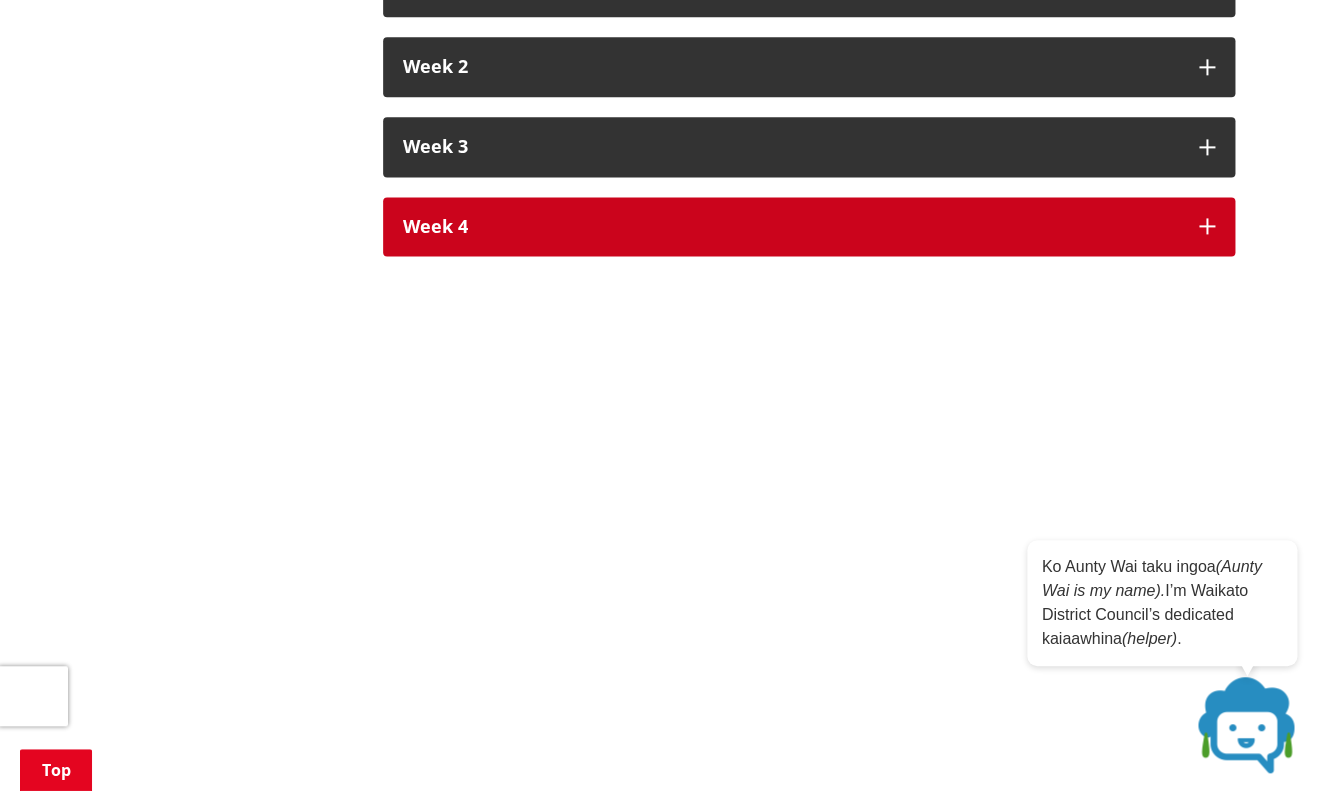 click on "Week 4" at bounding box center (809, 227) 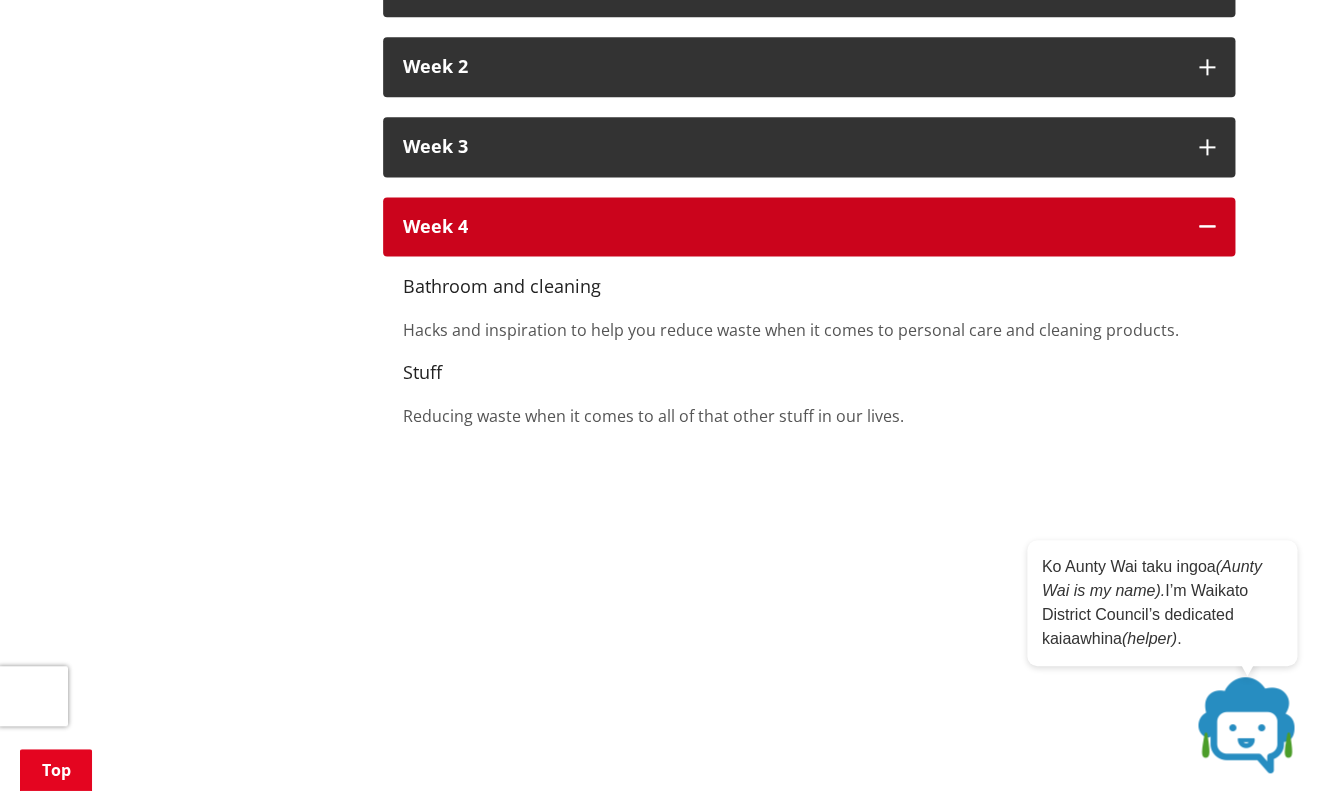 click on "Week 4" at bounding box center [809, 227] 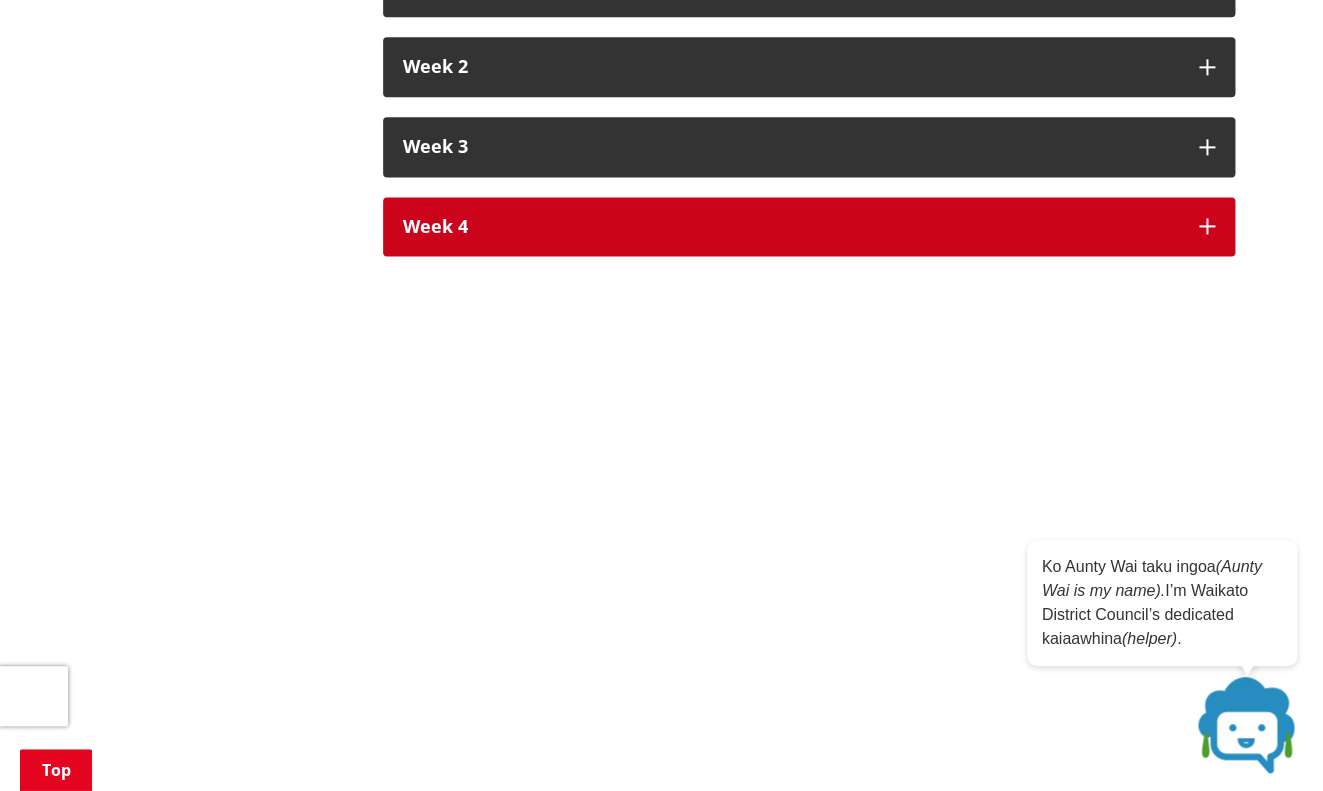 click on "Week 4" at bounding box center [791, 227] 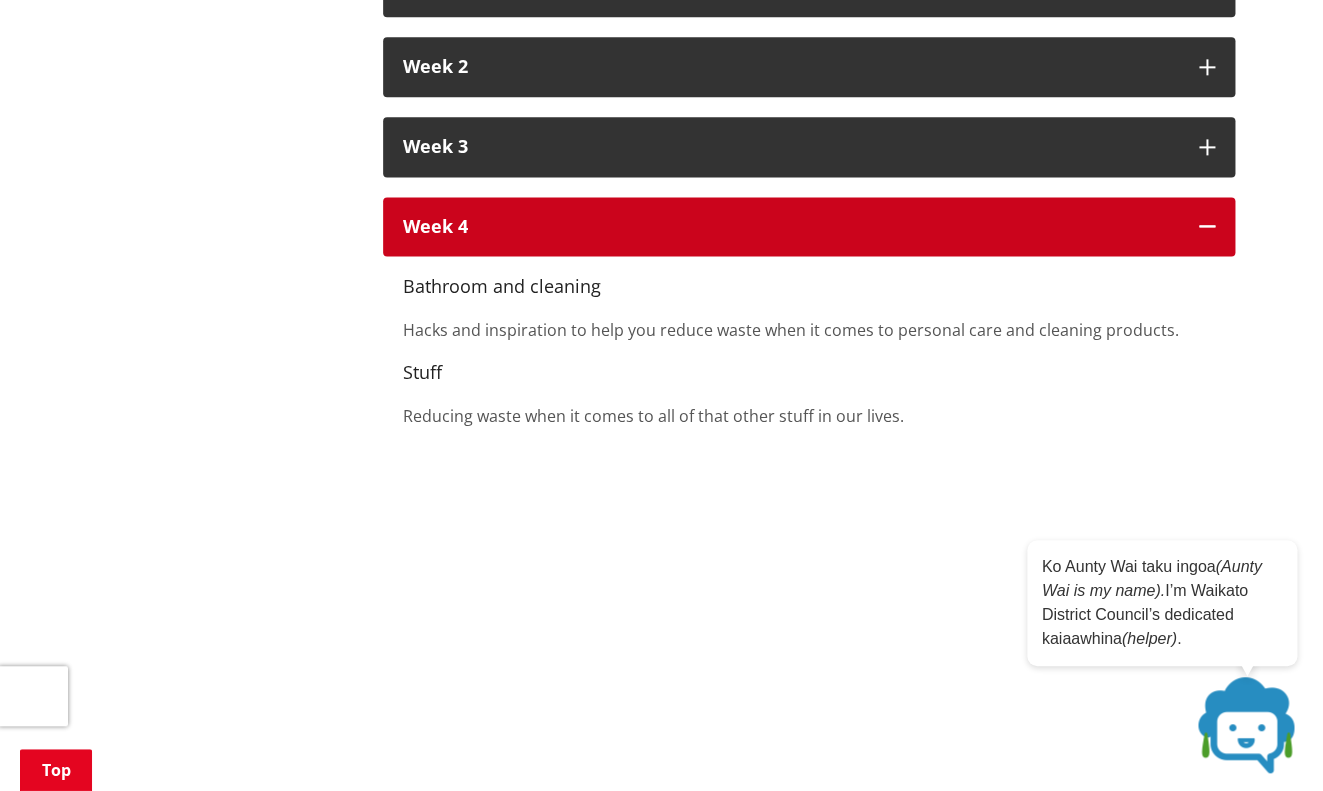 click on "Week 4" at bounding box center (791, 227) 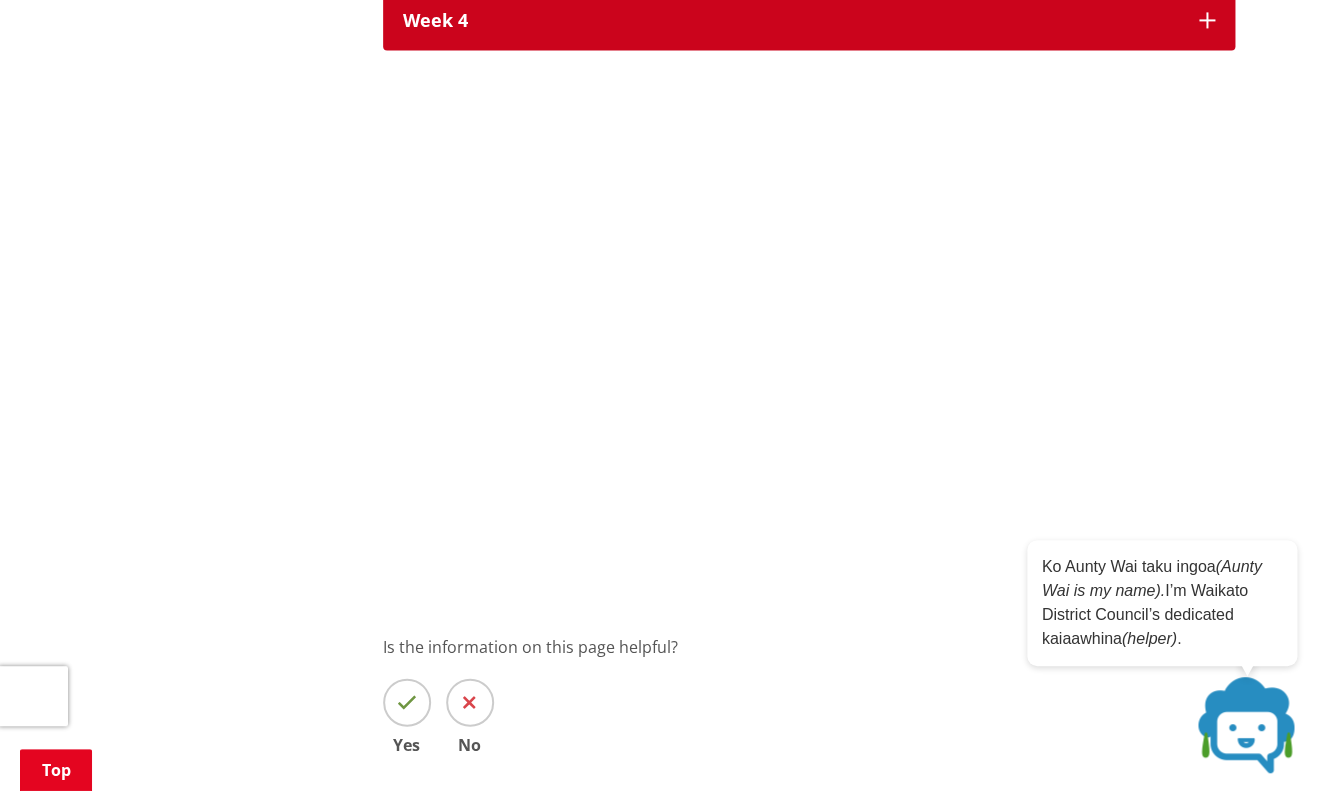 scroll, scrollTop: 1064, scrollLeft: 0, axis: vertical 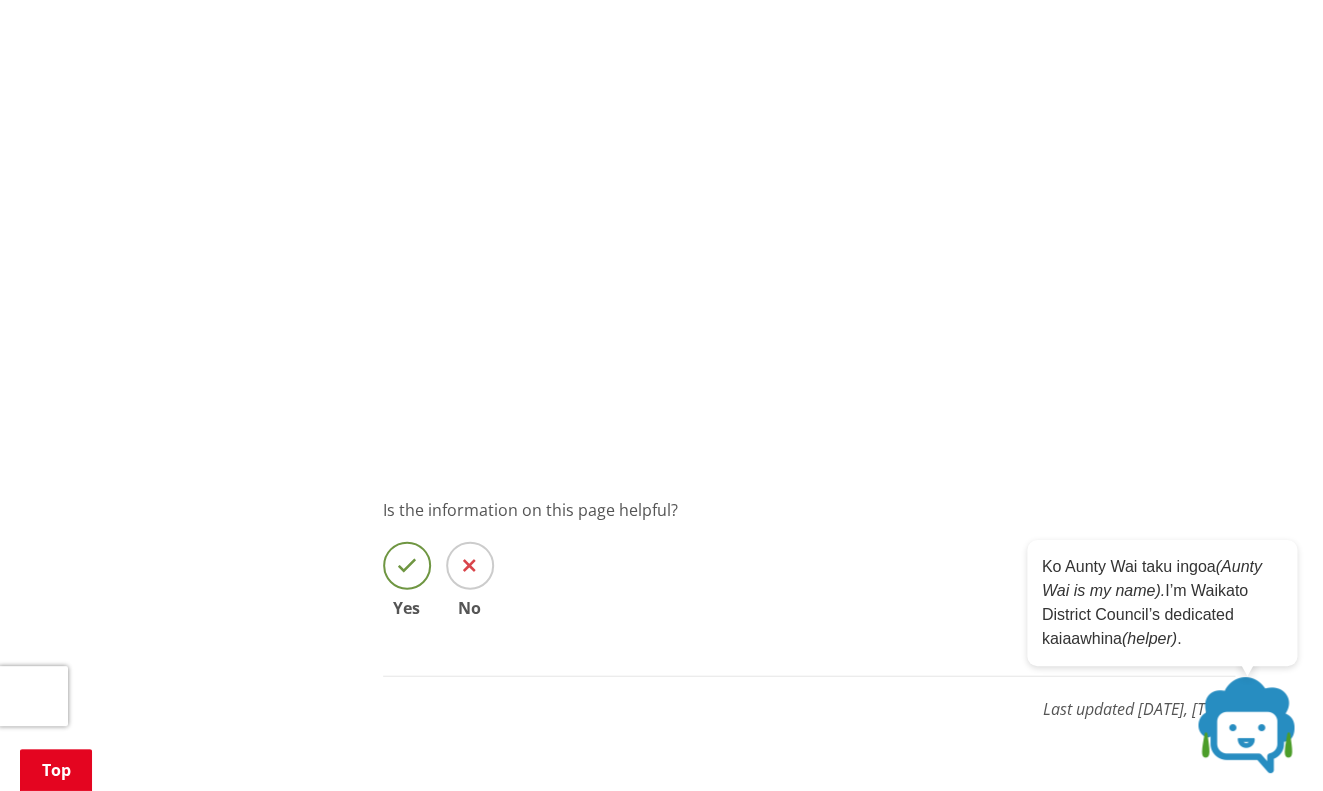 click at bounding box center (407, 566) 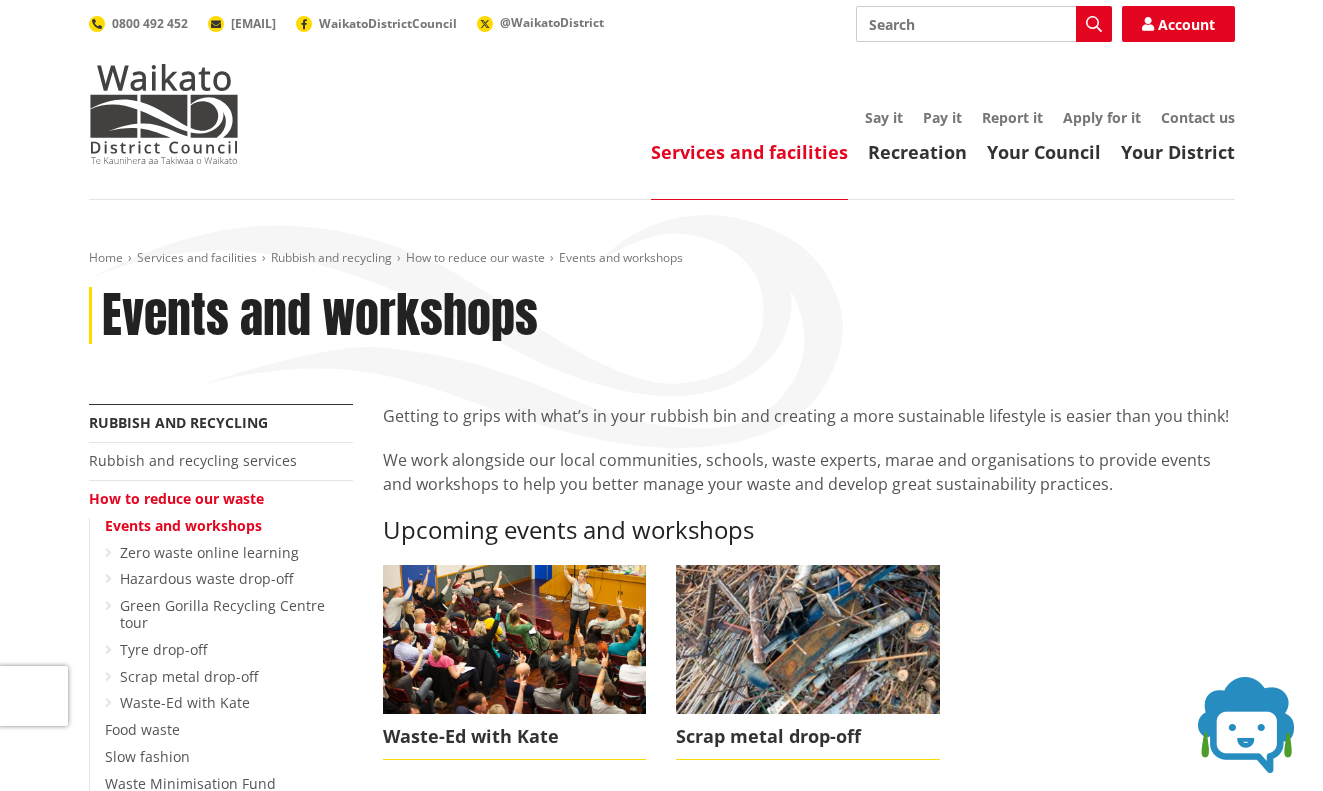 scroll, scrollTop: 0, scrollLeft: 0, axis: both 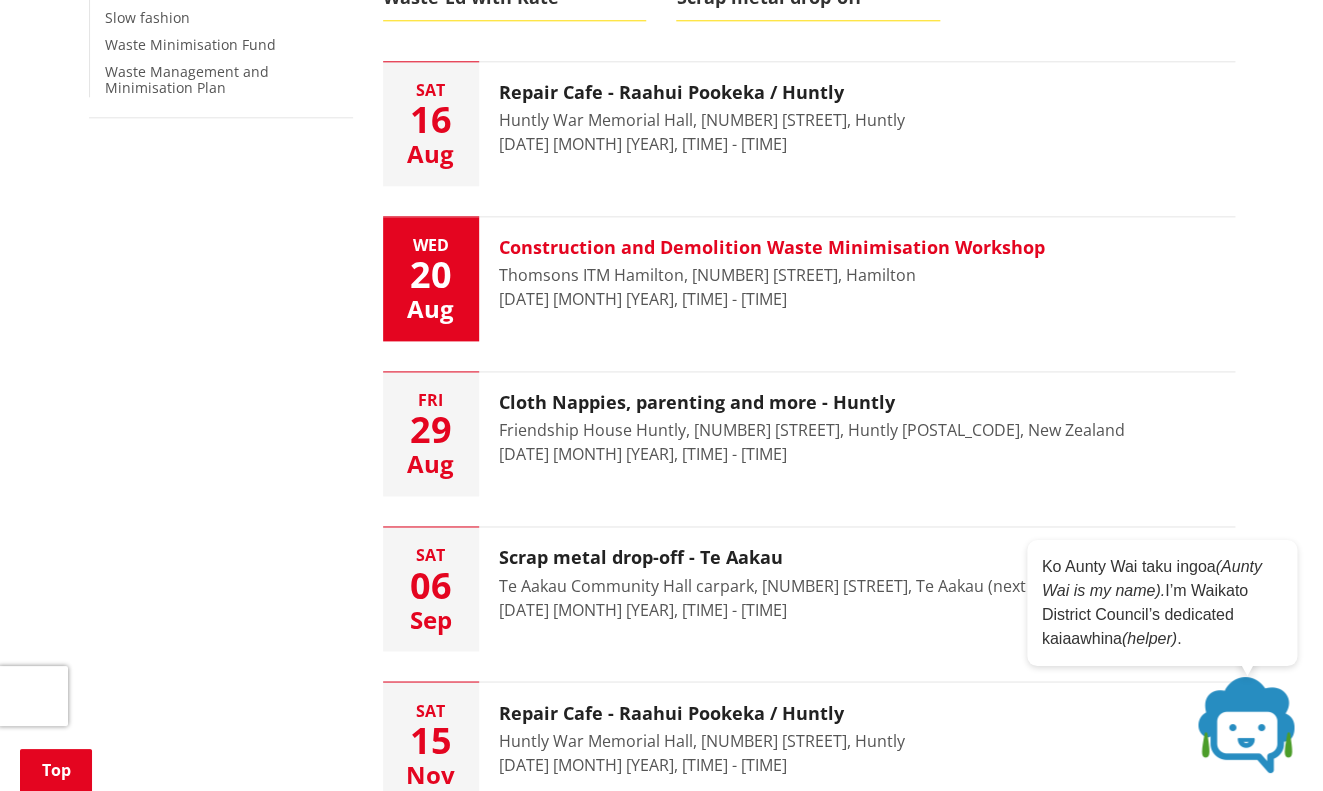 click on "Construction and Demolition Waste Minimisation Workshop" at bounding box center (772, 248) 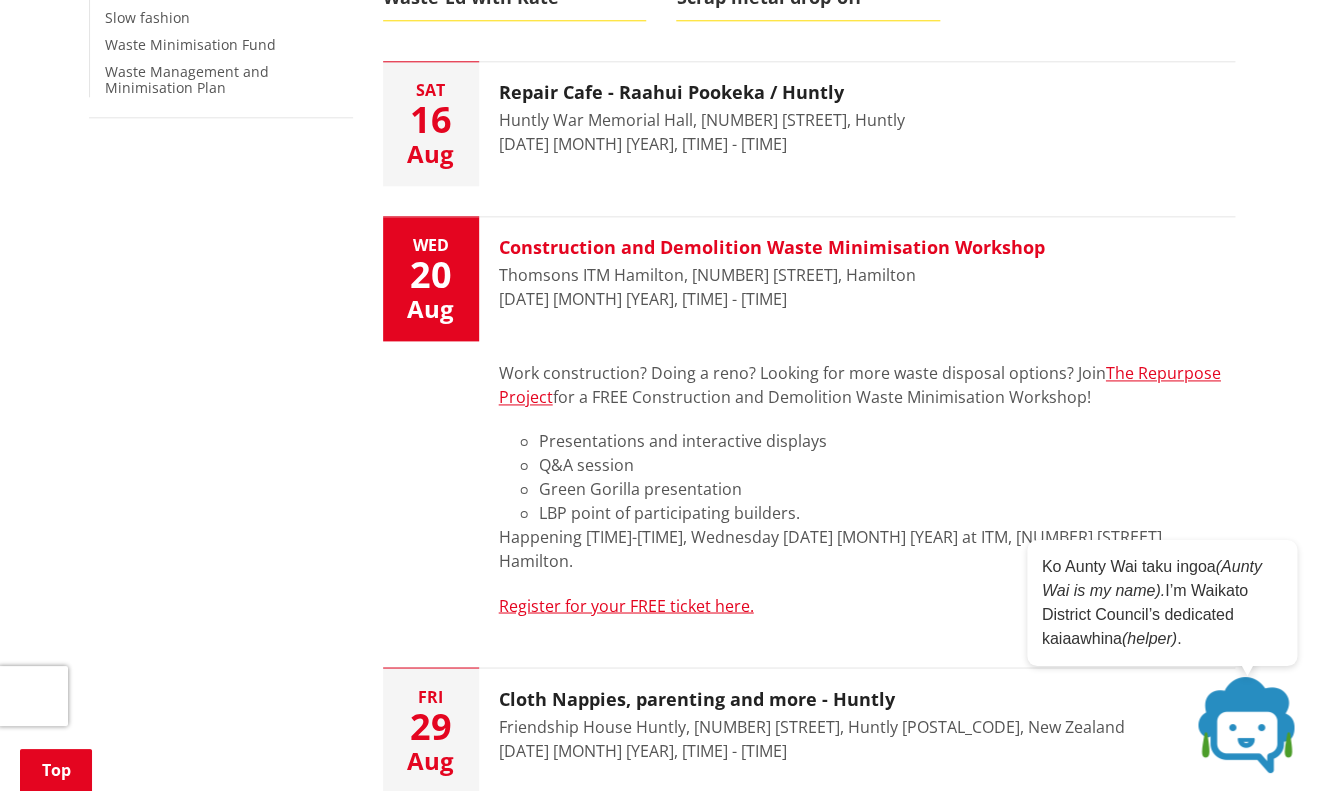 click on "Construction and Demolition Waste Minimisation Workshop" at bounding box center [772, 248] 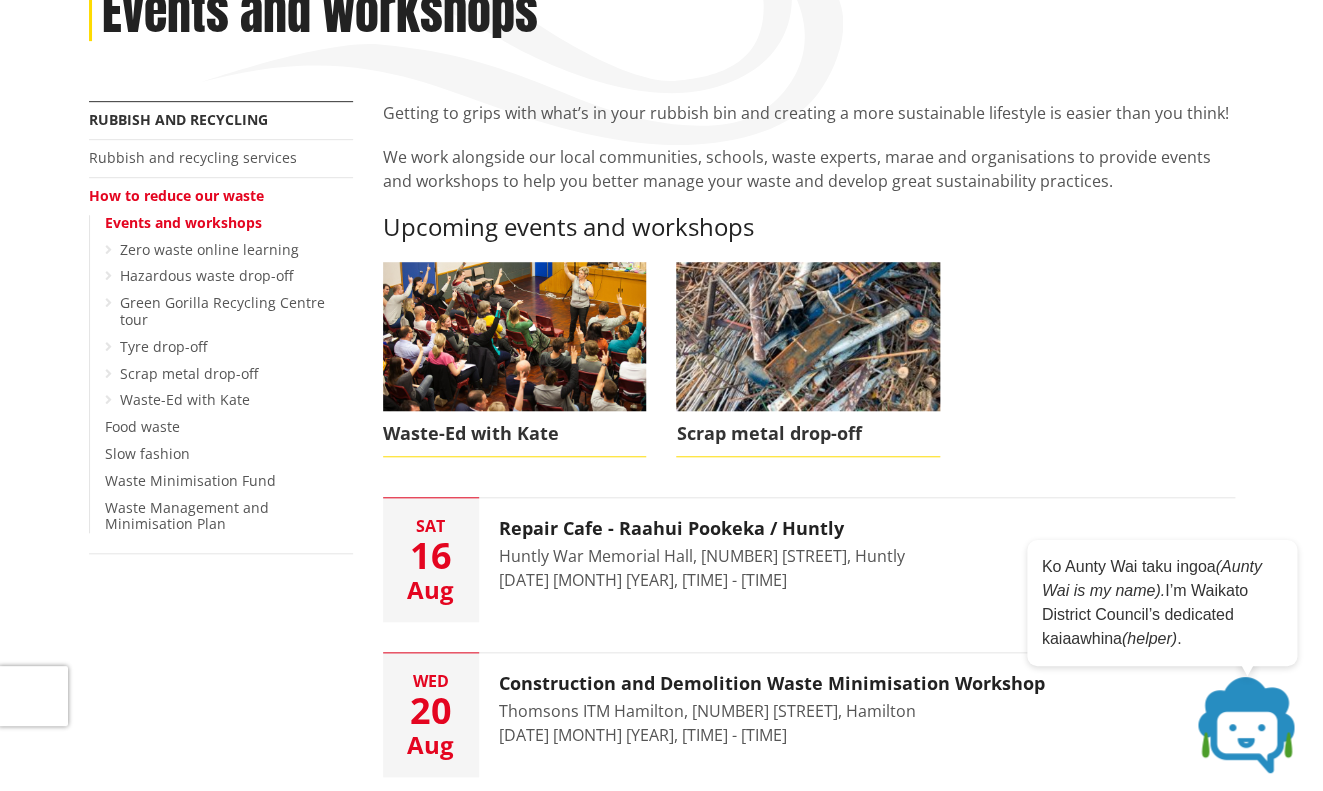 scroll, scrollTop: 0, scrollLeft: 0, axis: both 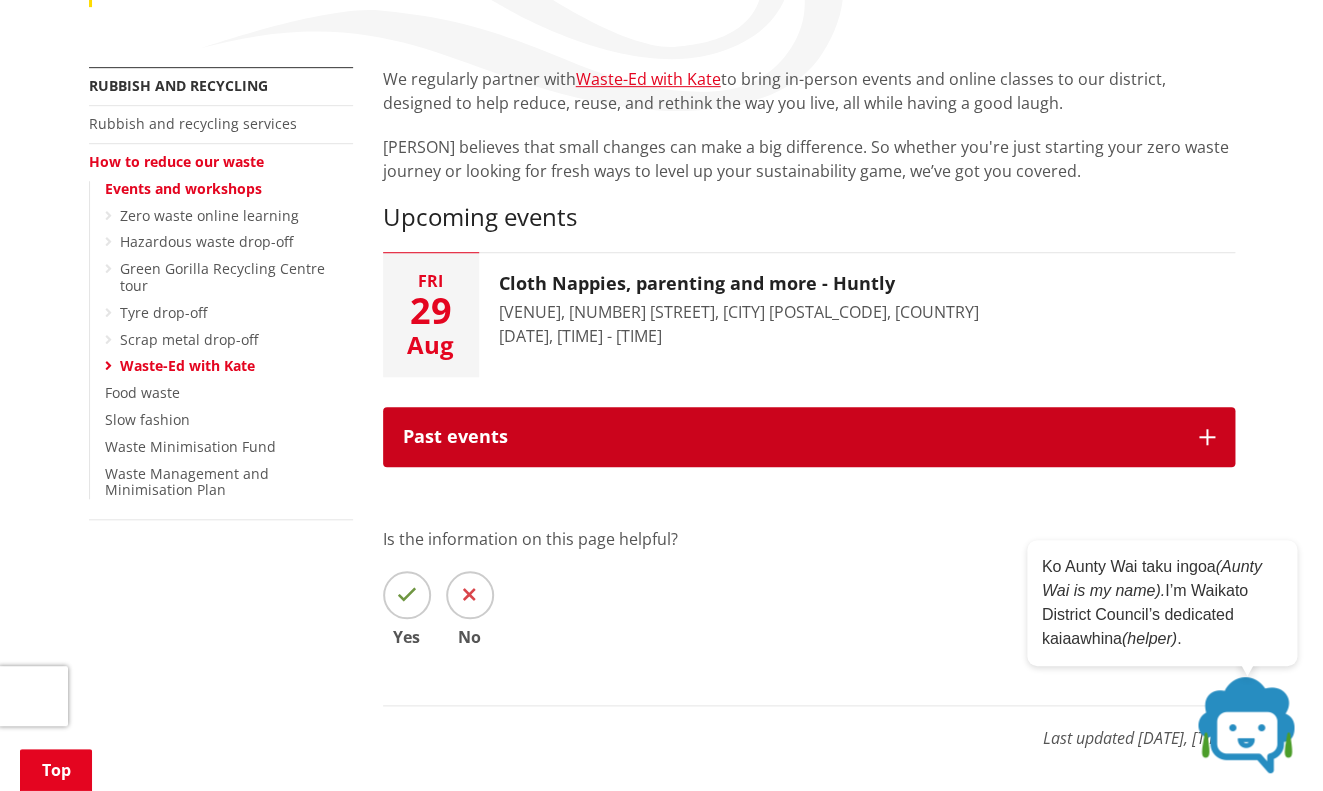 click on "Past events" at bounding box center [809, 437] 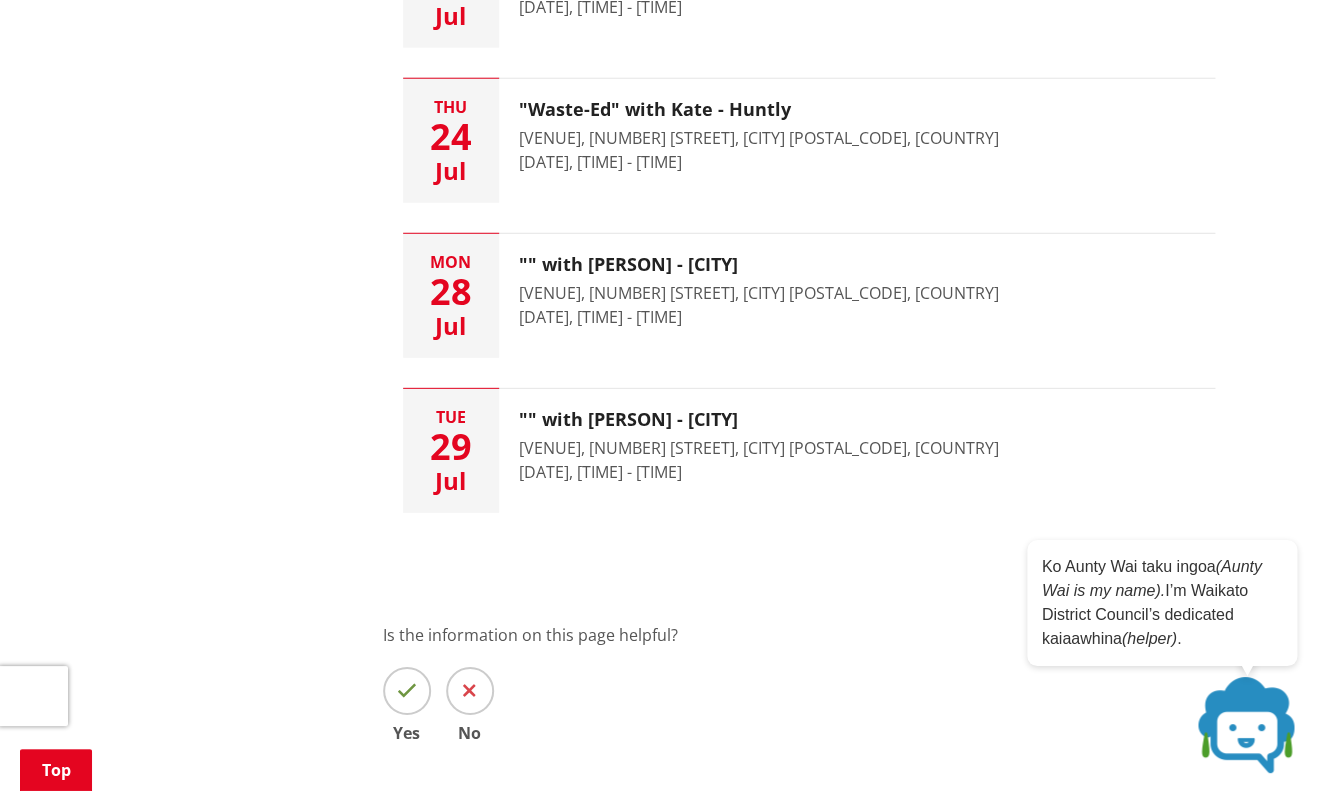 scroll, scrollTop: 1834, scrollLeft: 0, axis: vertical 